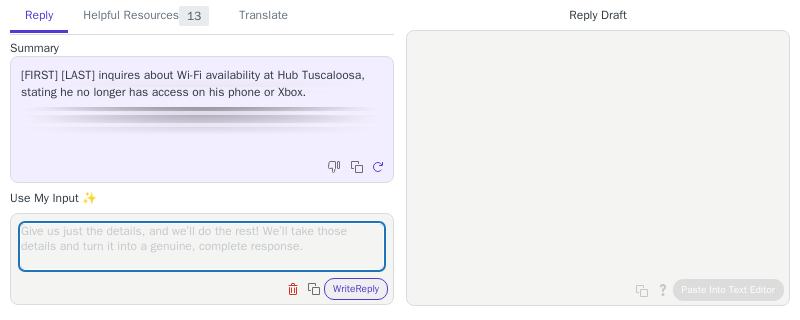 scroll, scrollTop: 0, scrollLeft: 0, axis: both 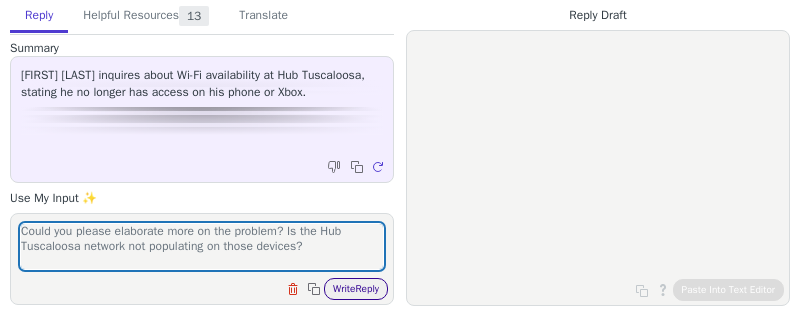 type on "Could you please elaborate more on the problem? Is the Hub Tuscaloosa network not populating on those devices?" 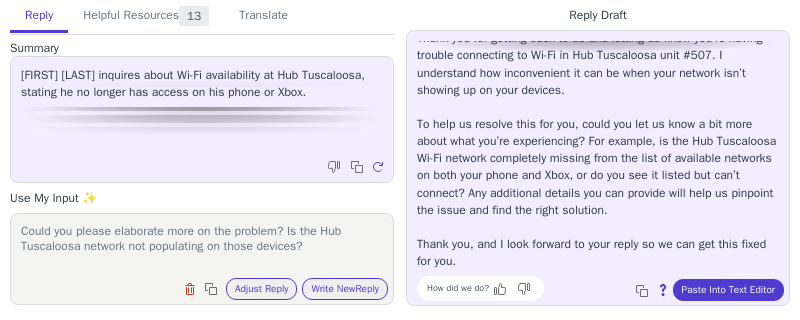 scroll, scrollTop: 62, scrollLeft: 0, axis: vertical 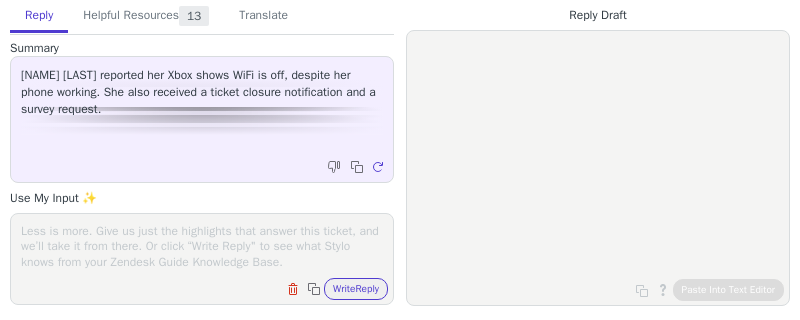 click at bounding box center [202, 246] 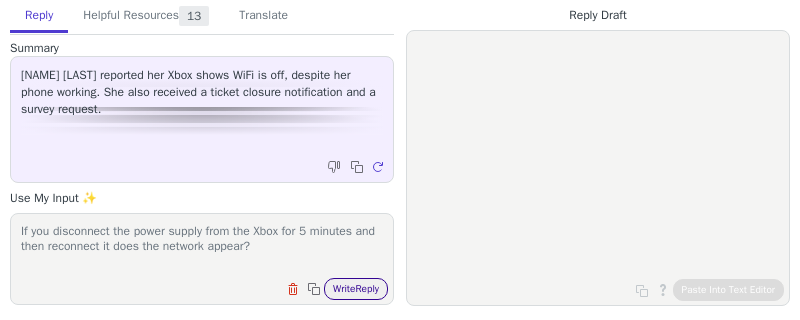 type on "If you disconnect the power supply from the Xbox for 5 minutes and then reconnect it does the network appear?" 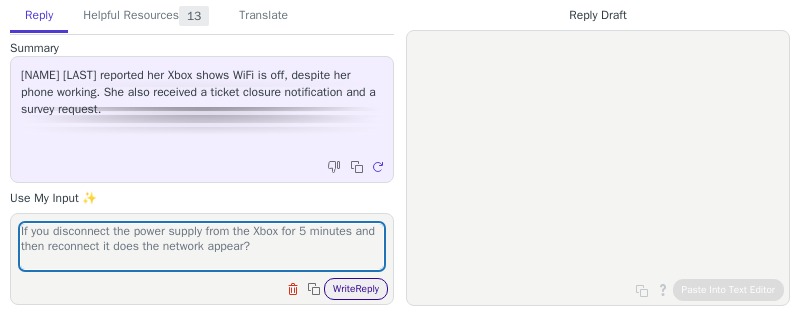 click on "Write  Reply" at bounding box center (356, 289) 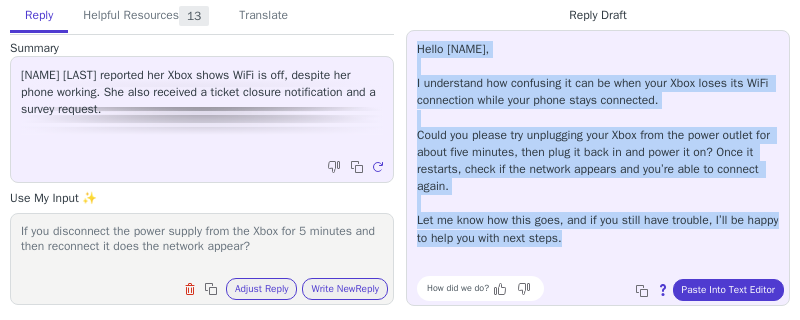 drag, startPoint x: 616, startPoint y: 236, endPoint x: 418, endPoint y: 52, distance: 270.29614 